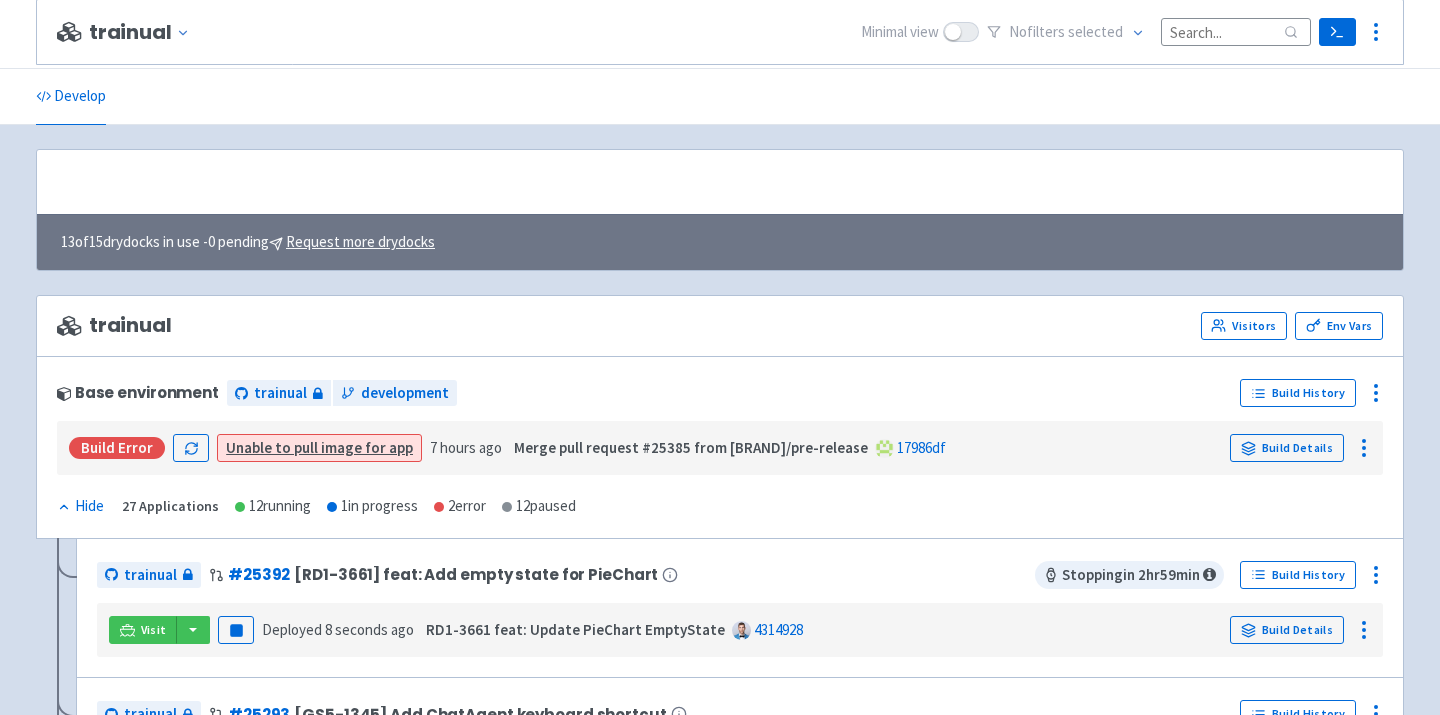 scroll, scrollTop: 669, scrollLeft: 0, axis: vertical 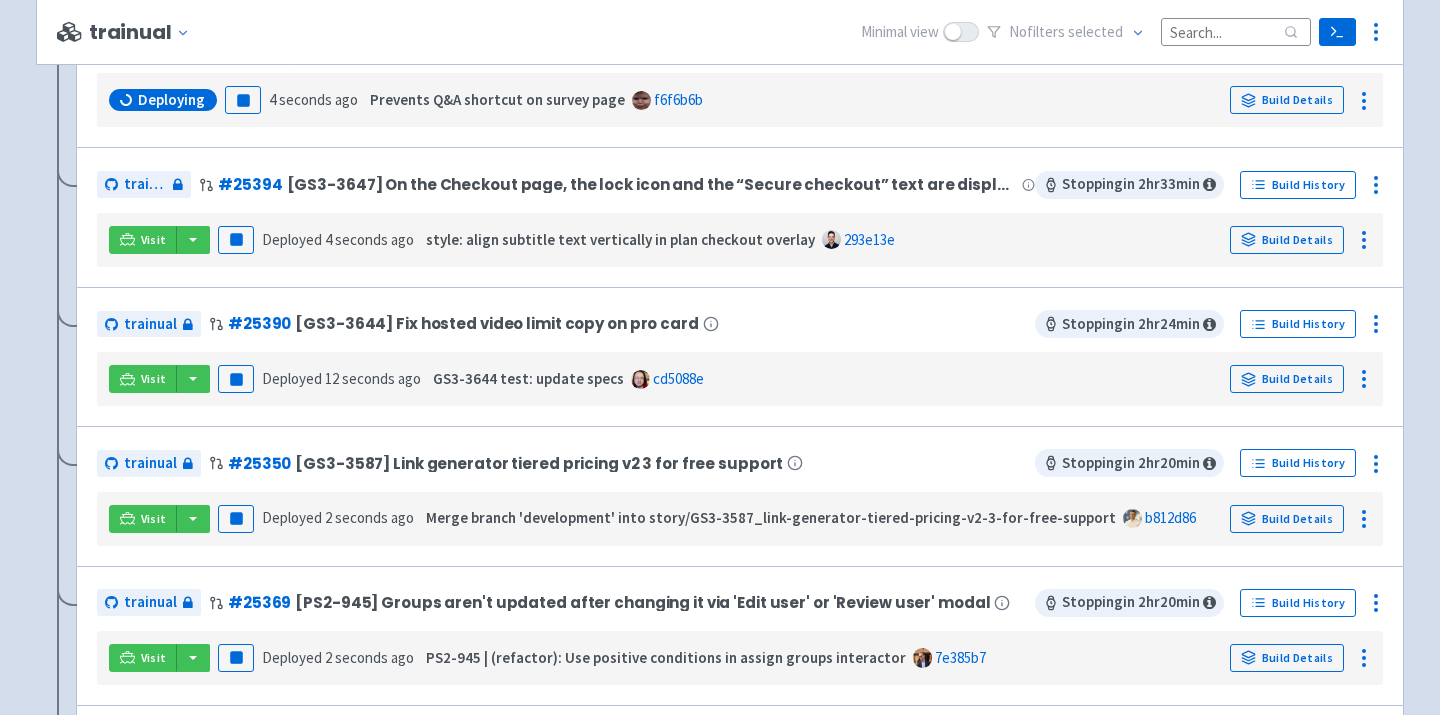 click on "trainual Change env" at bounding box center [143, 32] 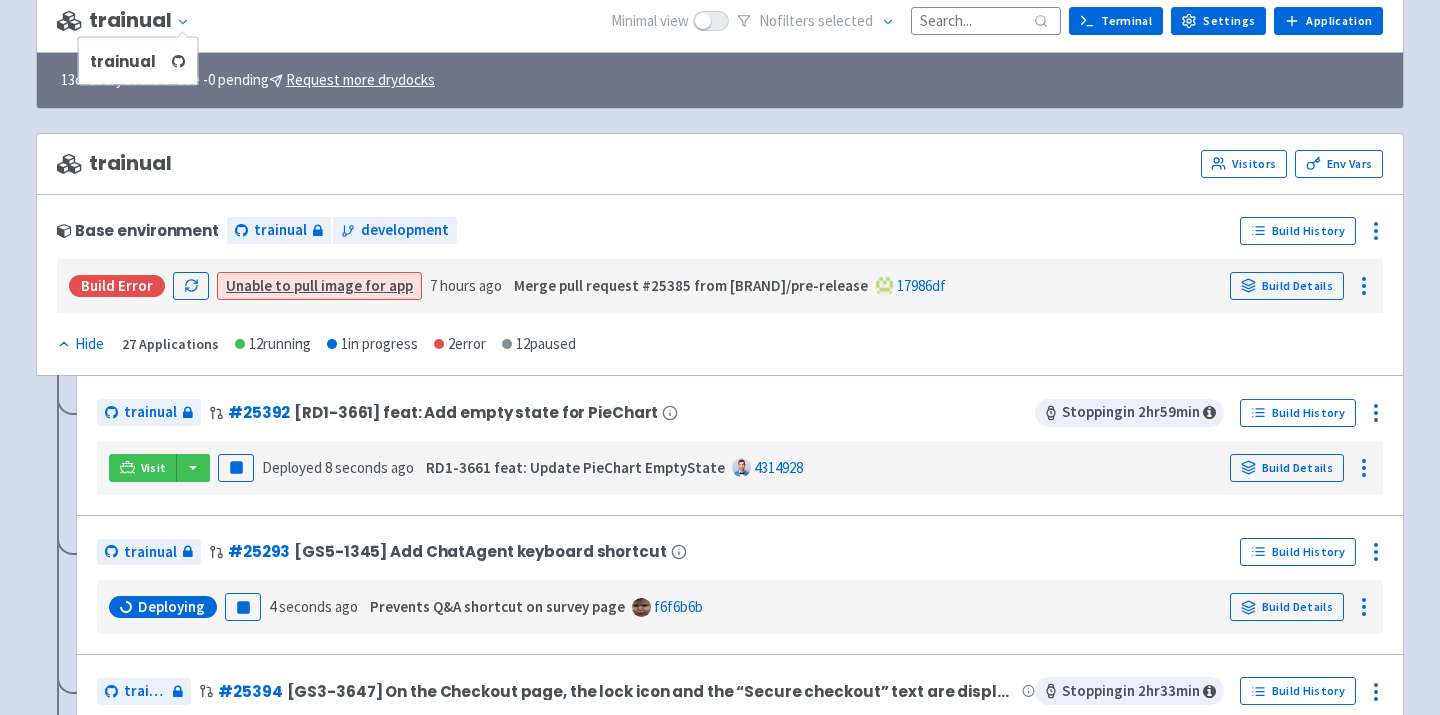 scroll, scrollTop: 0, scrollLeft: 0, axis: both 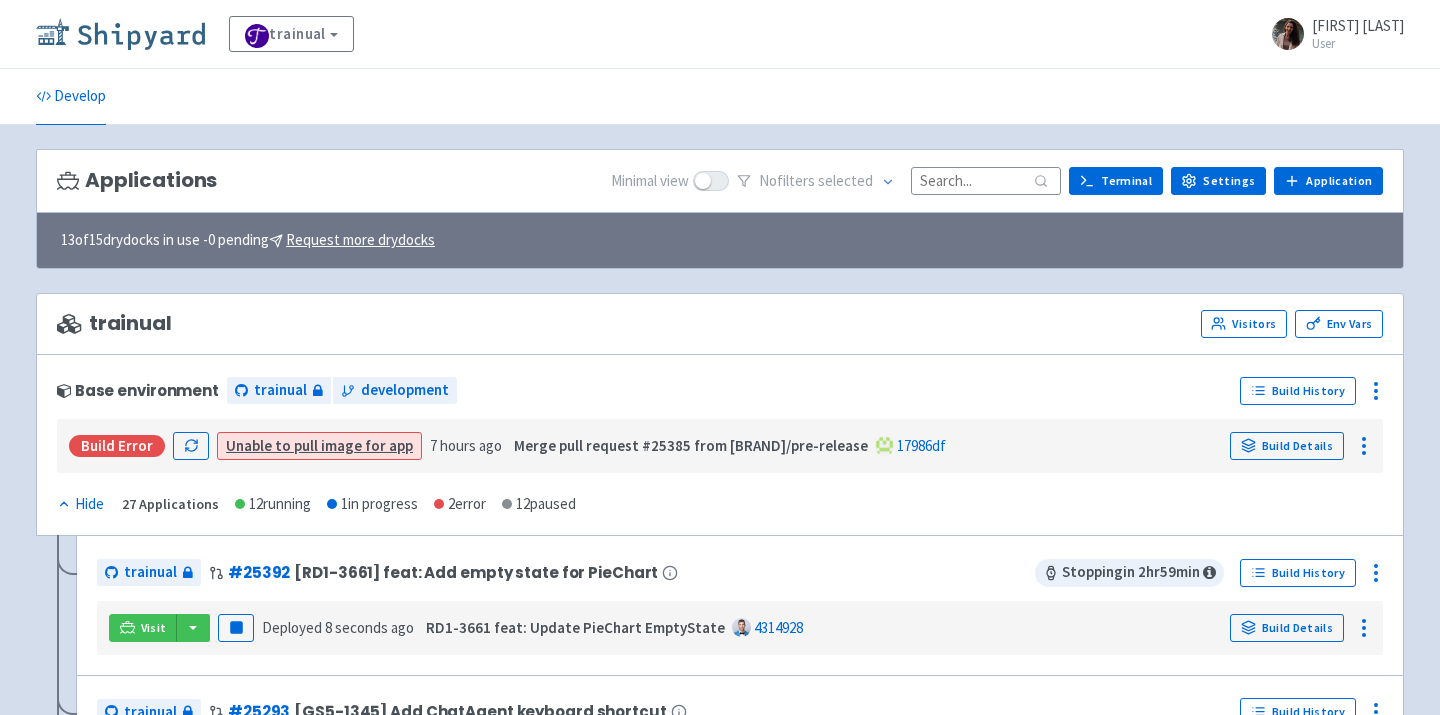 click at bounding box center (120, 34) 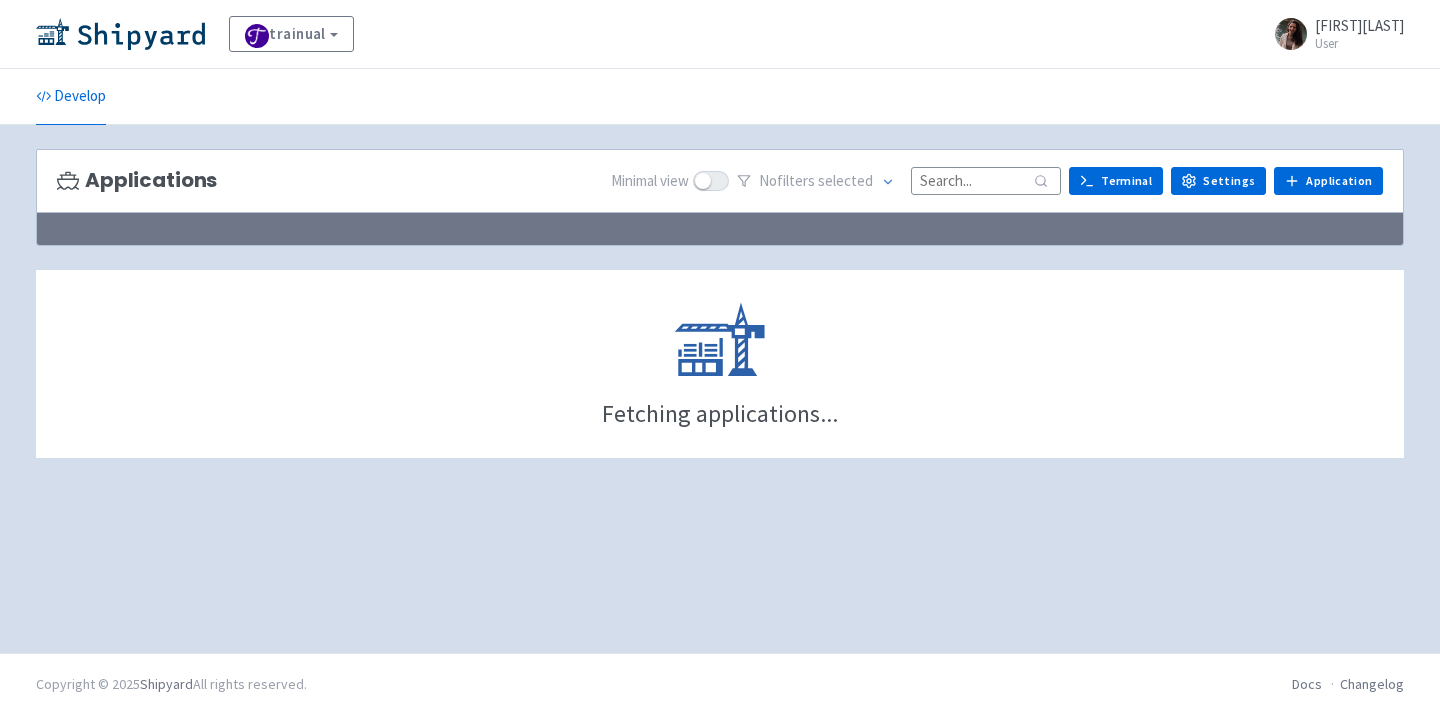 scroll, scrollTop: 0, scrollLeft: 0, axis: both 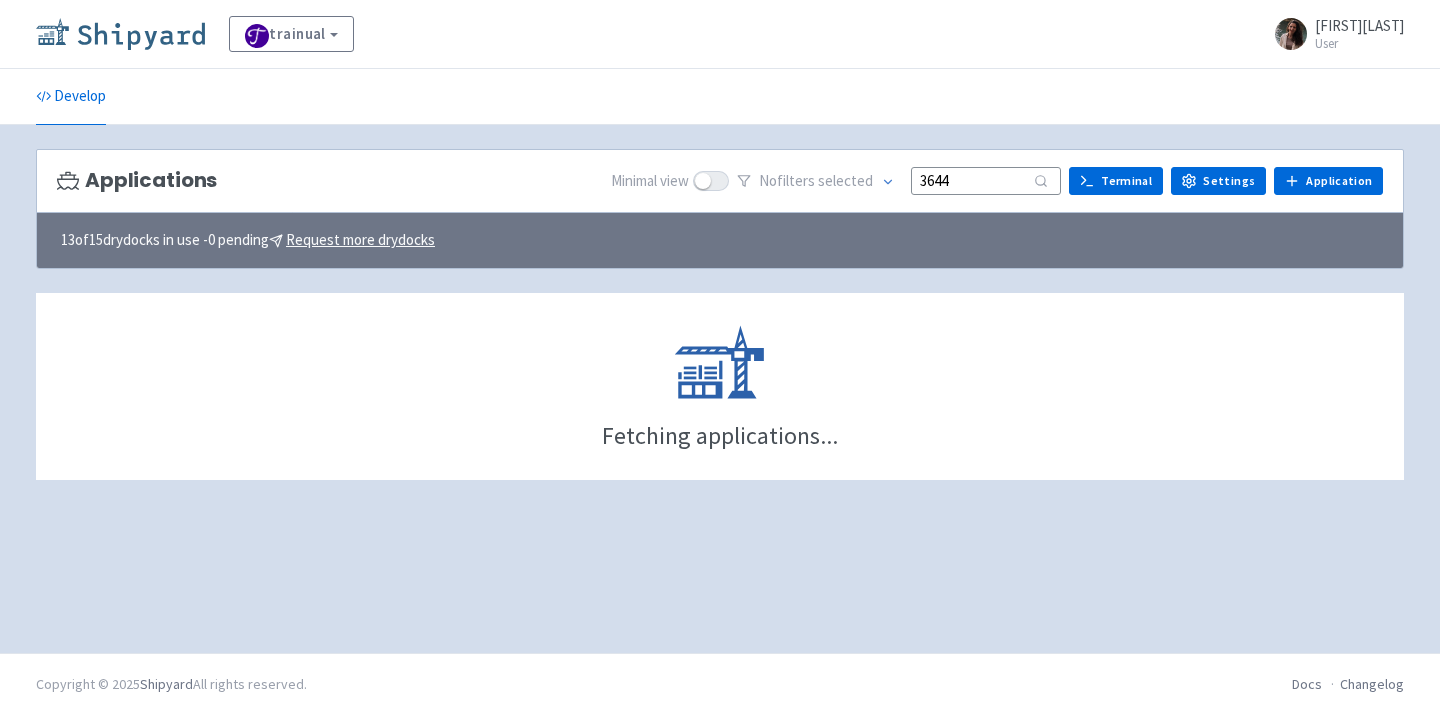 type on "3644" 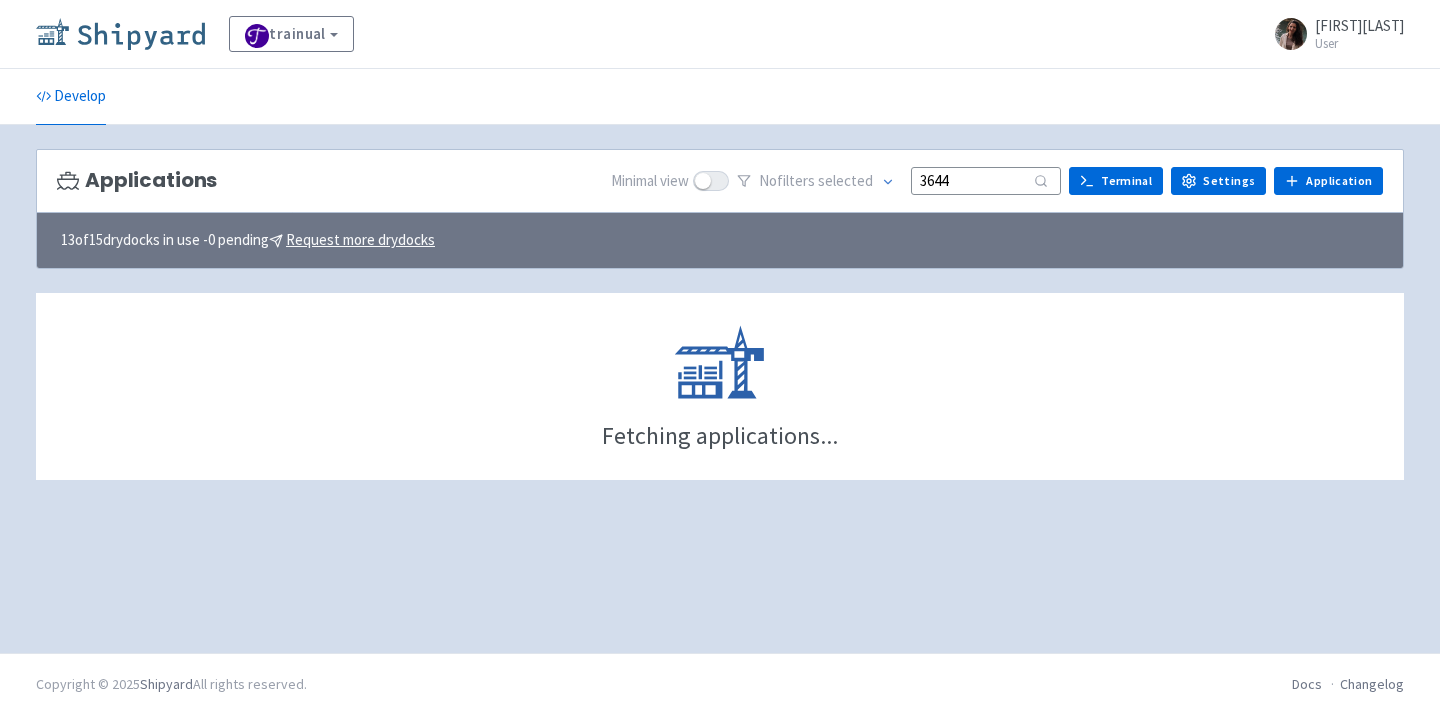 click at bounding box center (120, 34) 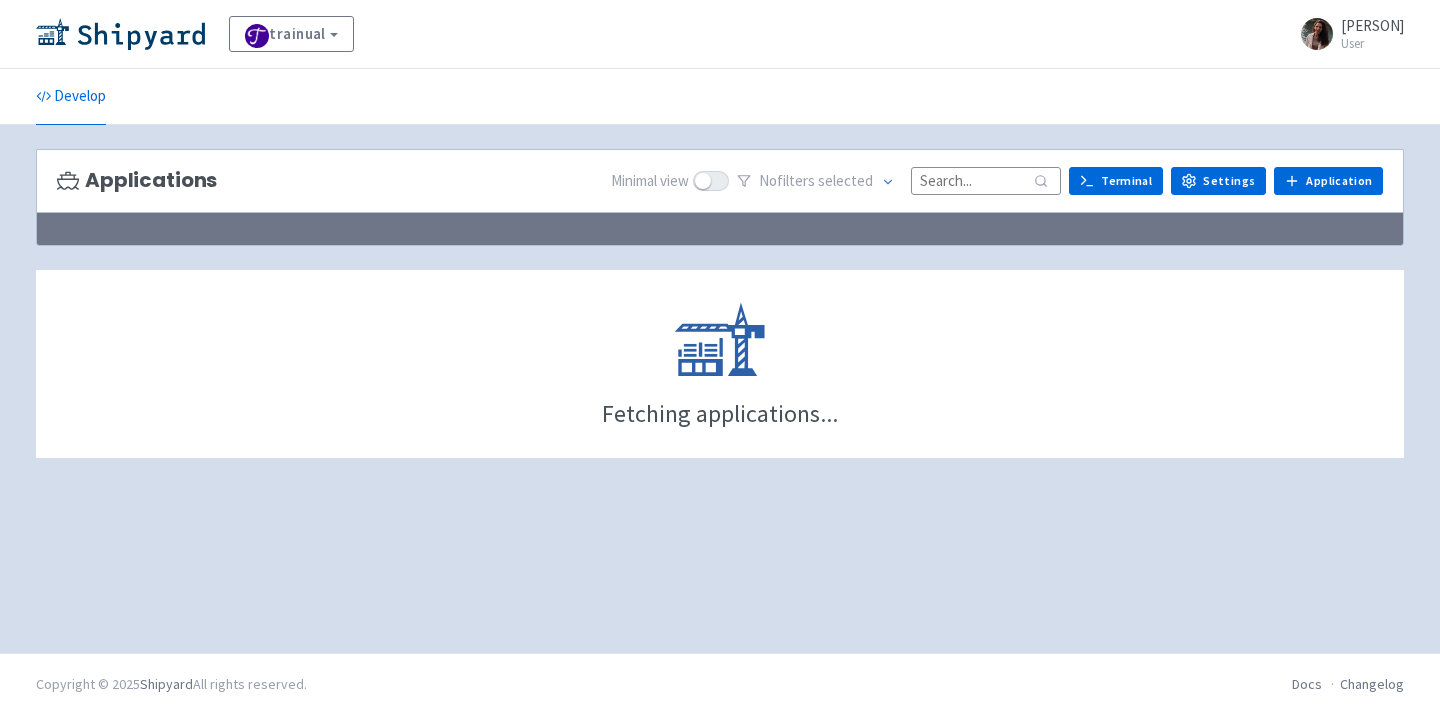 scroll, scrollTop: 0, scrollLeft: 0, axis: both 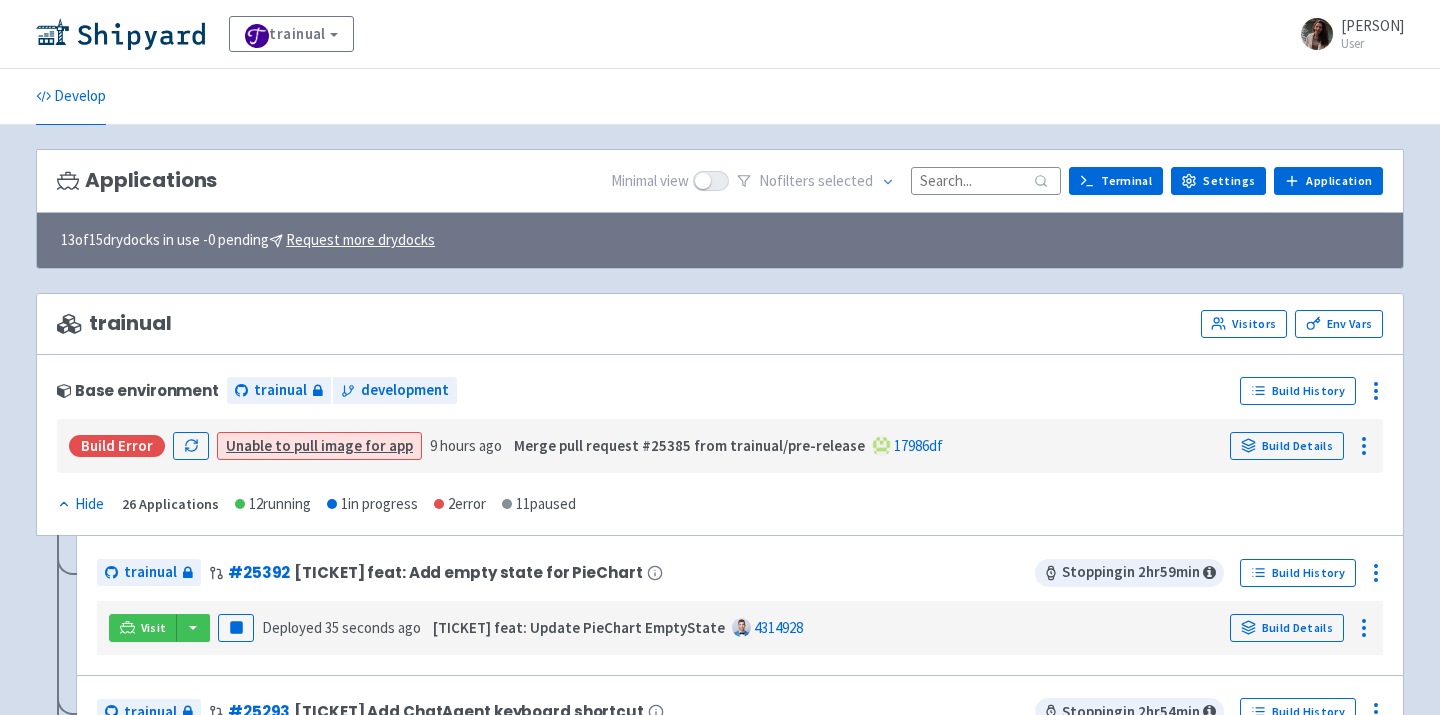 click at bounding box center [986, 180] 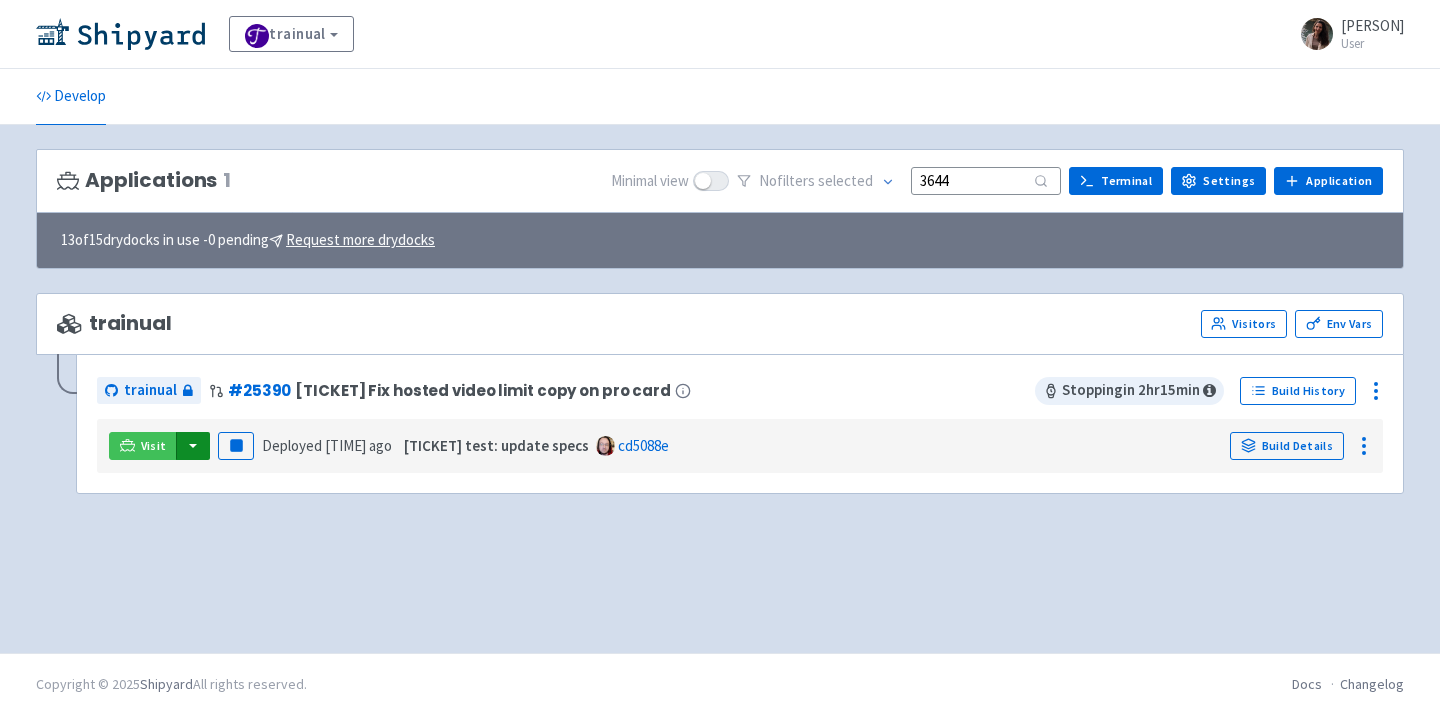 type on "3644" 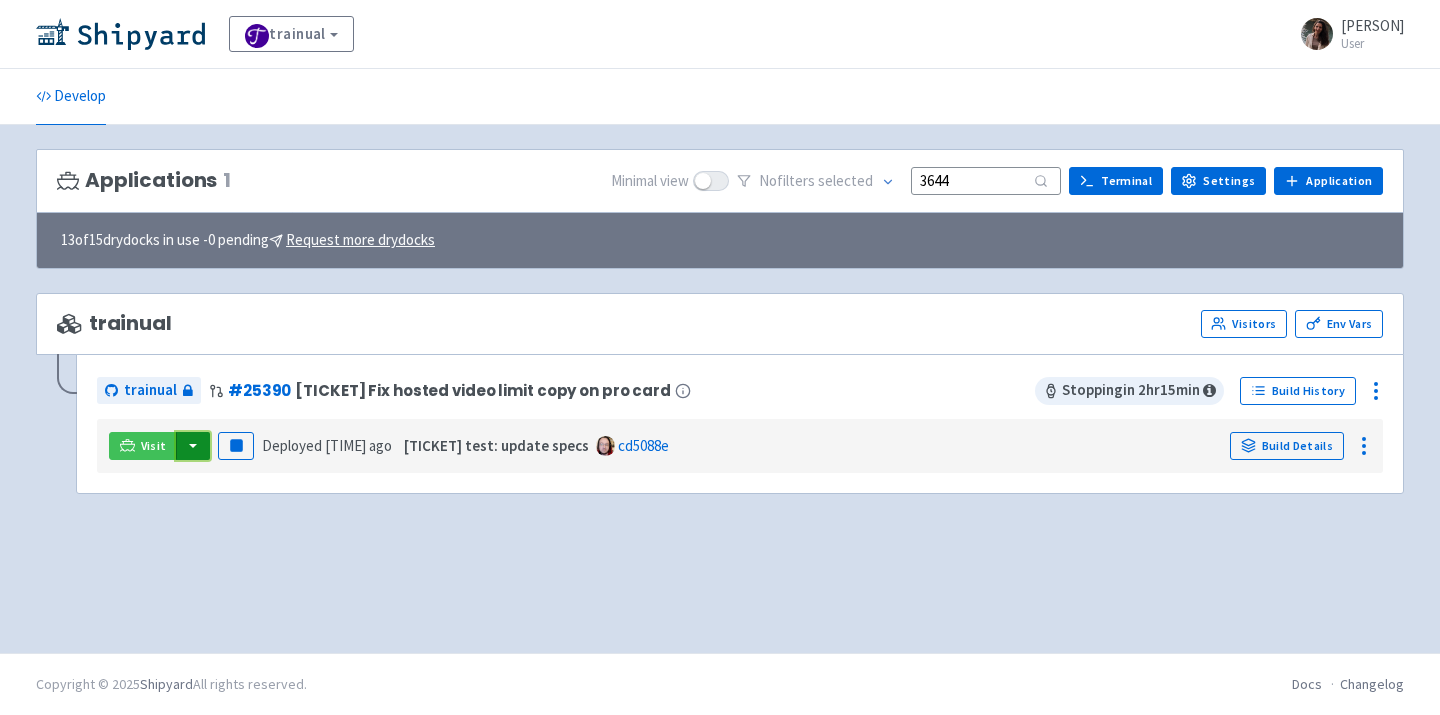 click at bounding box center [193, 446] 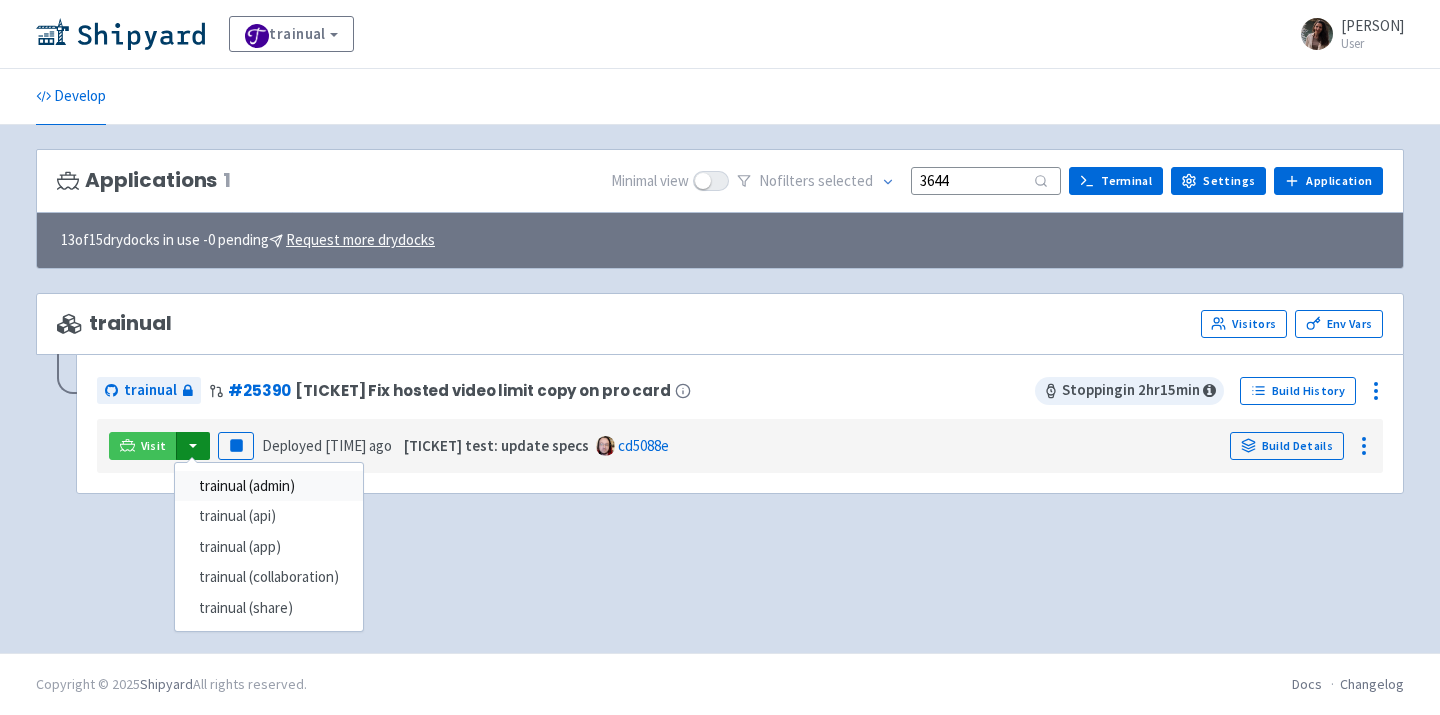 click on "trainual (admin)" at bounding box center [269, 486] 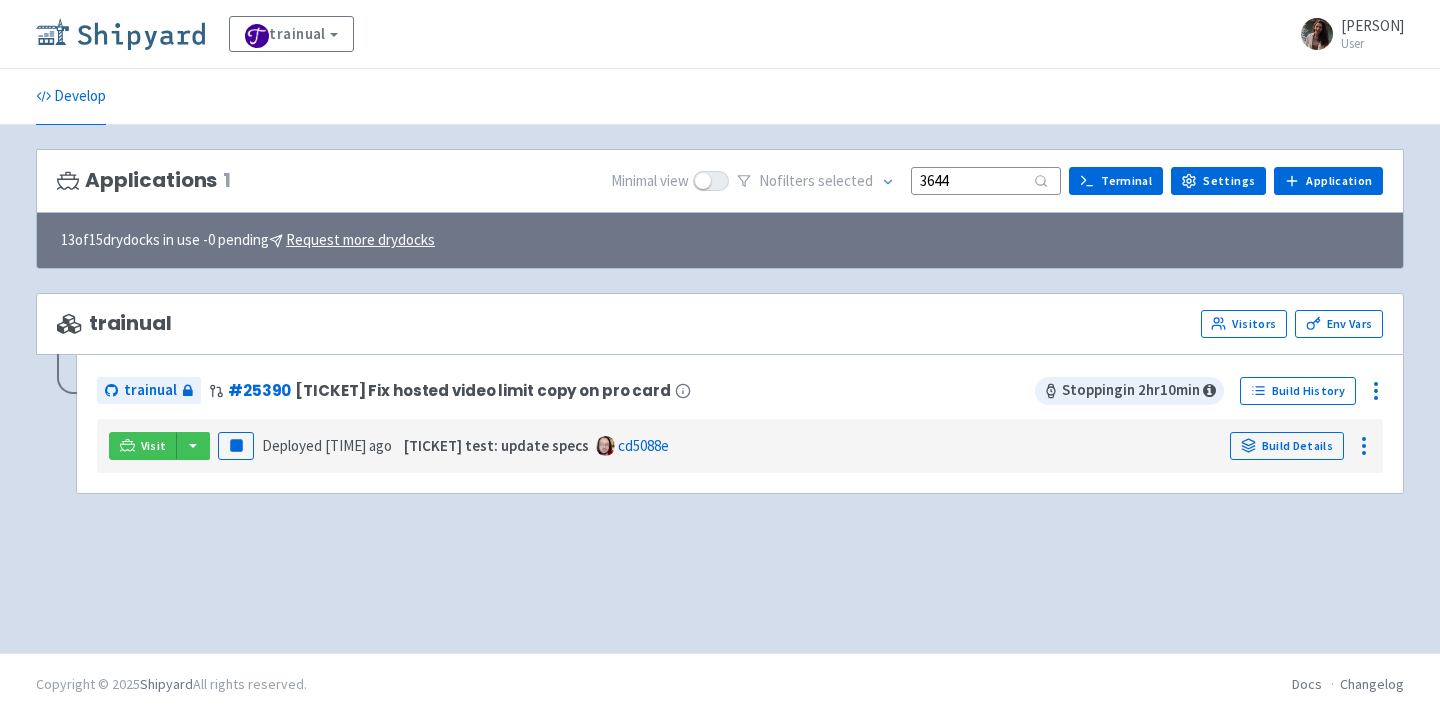 click at bounding box center (120, 34) 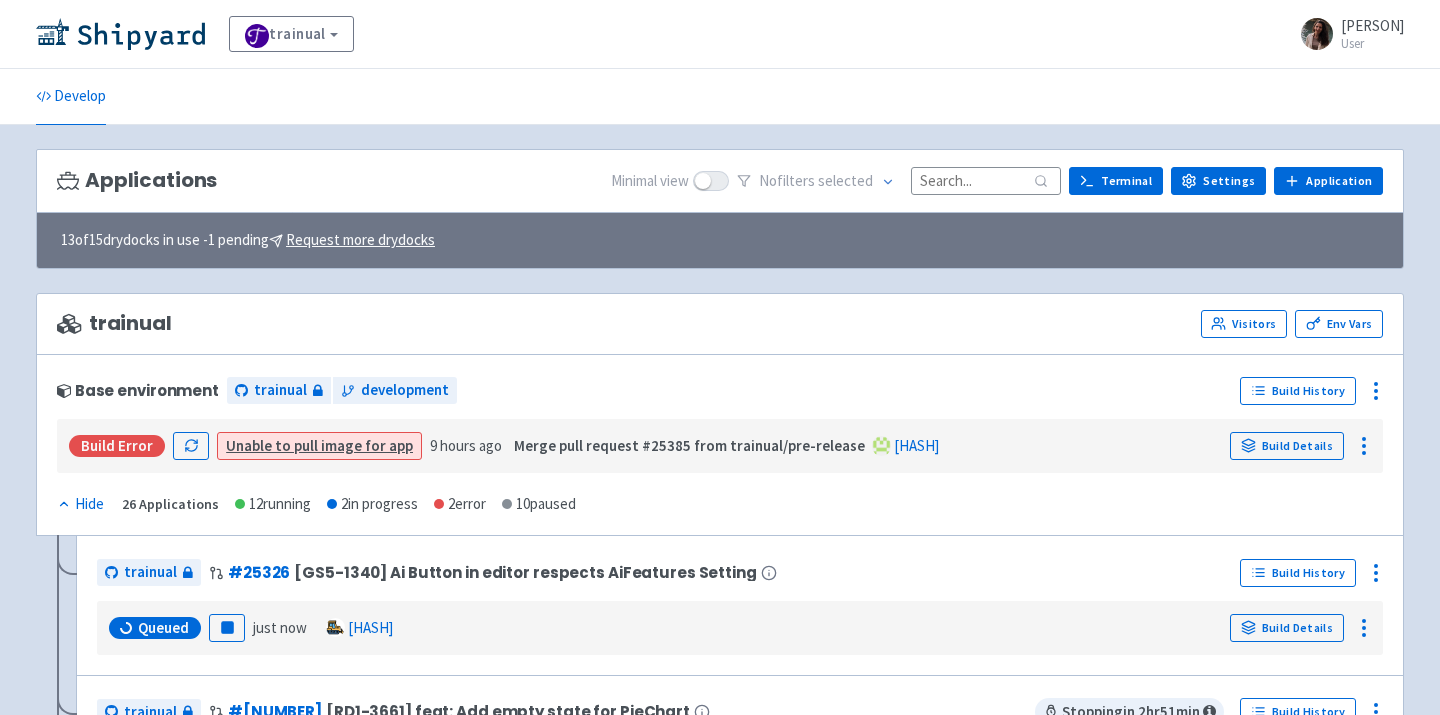 scroll, scrollTop: 0, scrollLeft: 0, axis: both 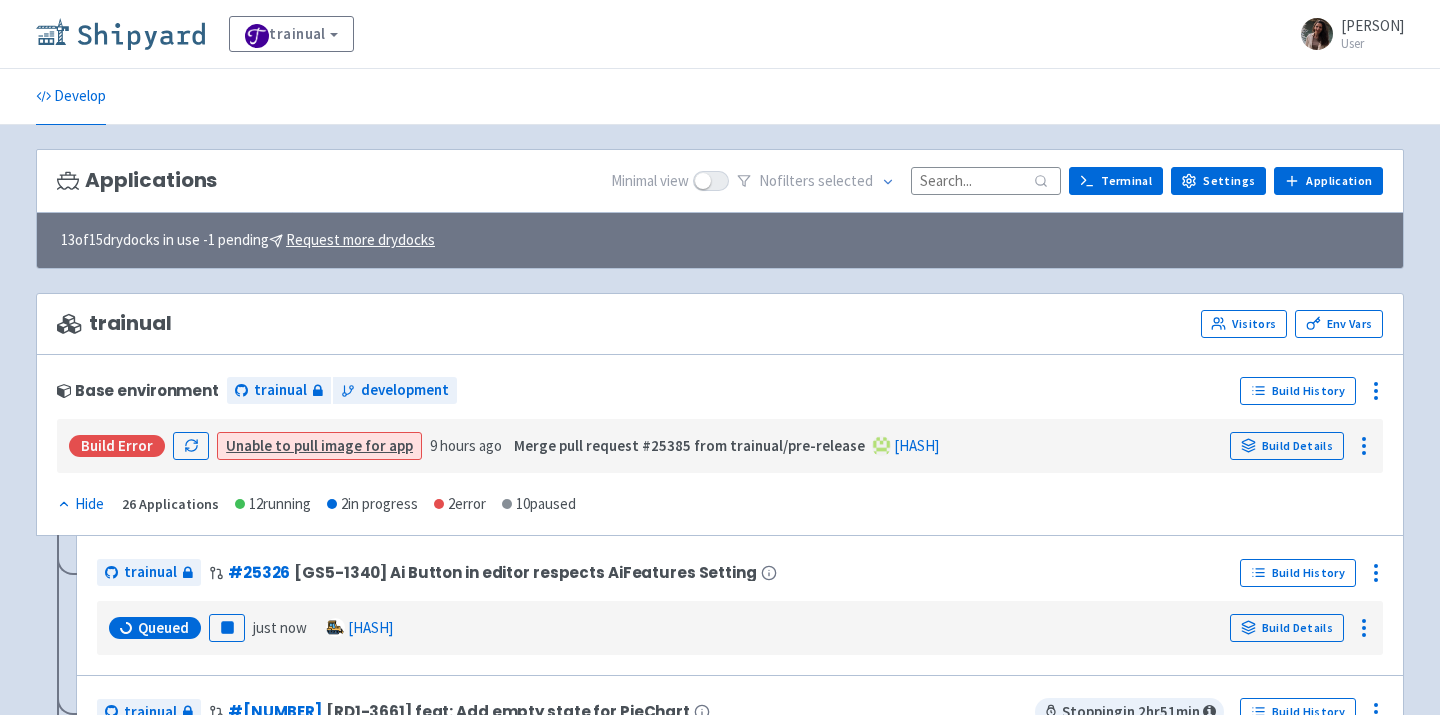 click at bounding box center (120, 34) 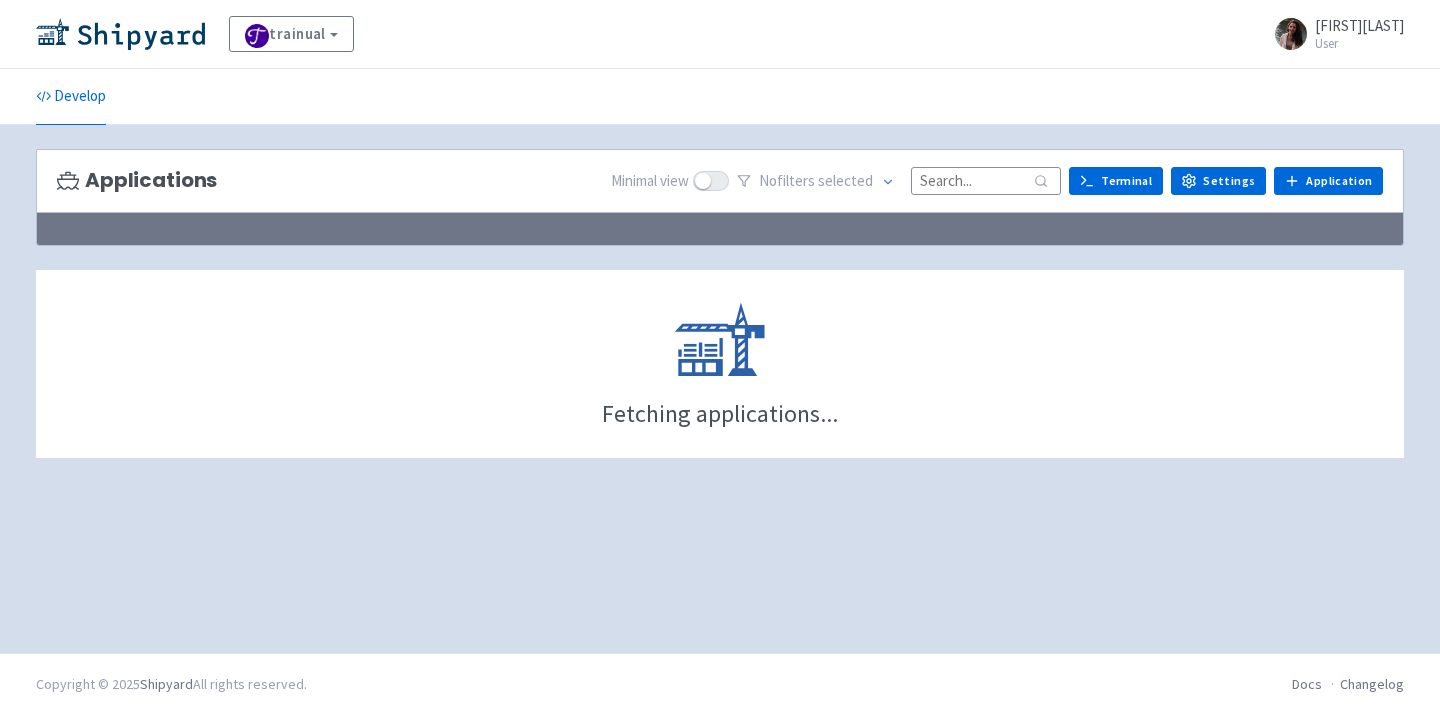 scroll, scrollTop: 0, scrollLeft: 0, axis: both 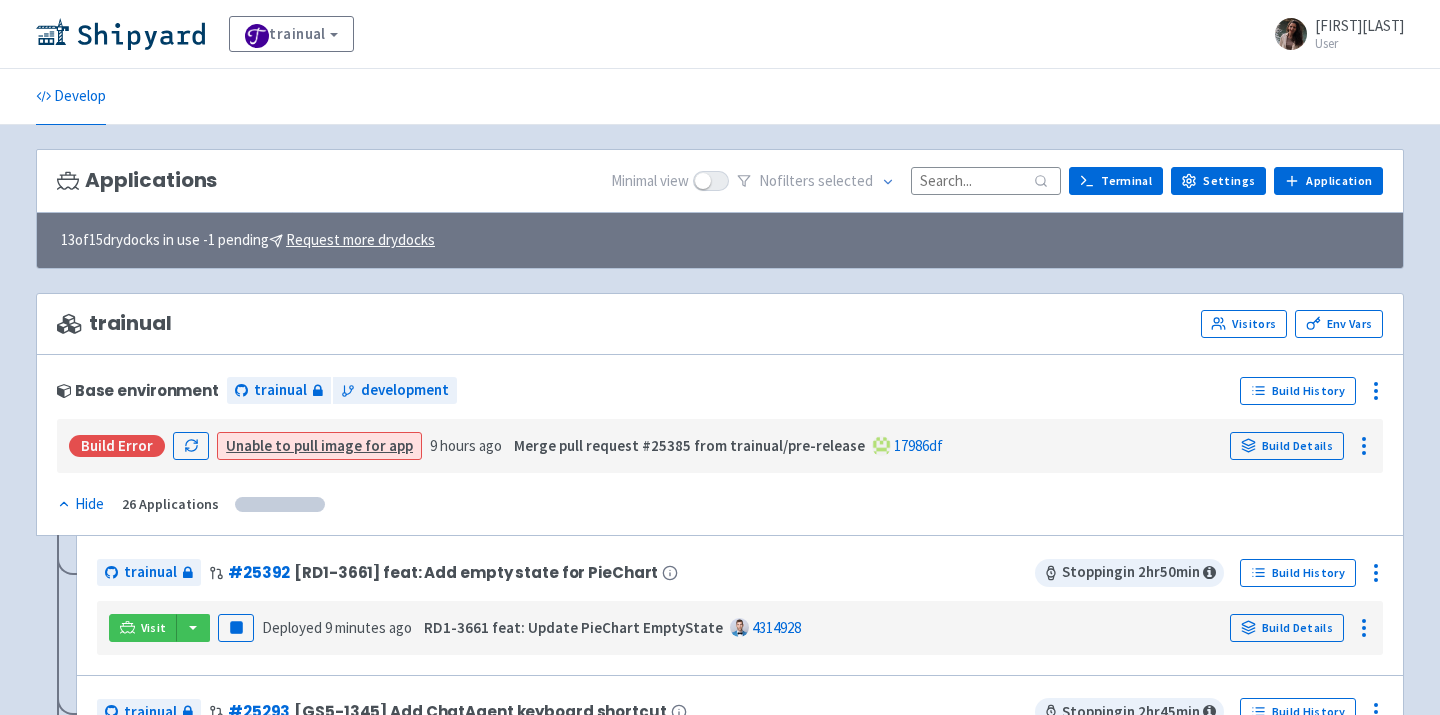 click at bounding box center [986, 180] 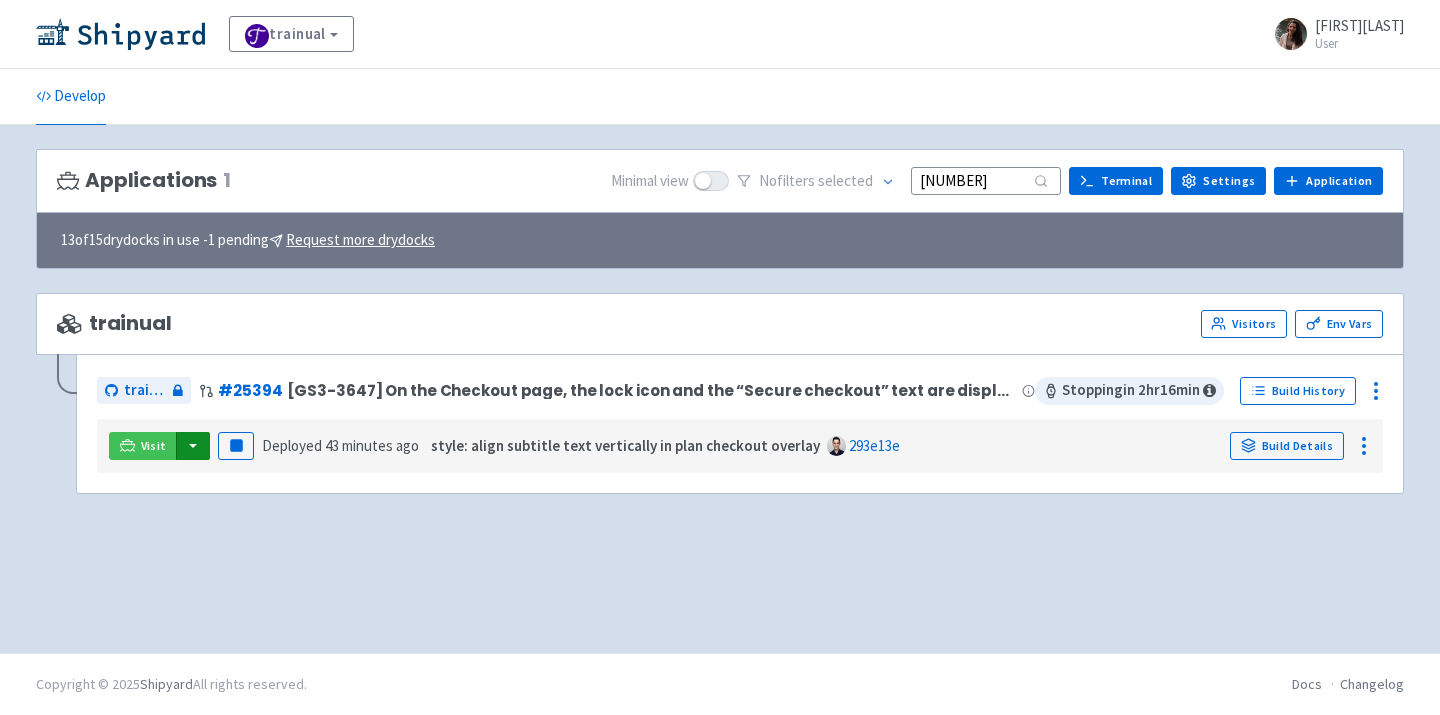 type on "[NUMBER]" 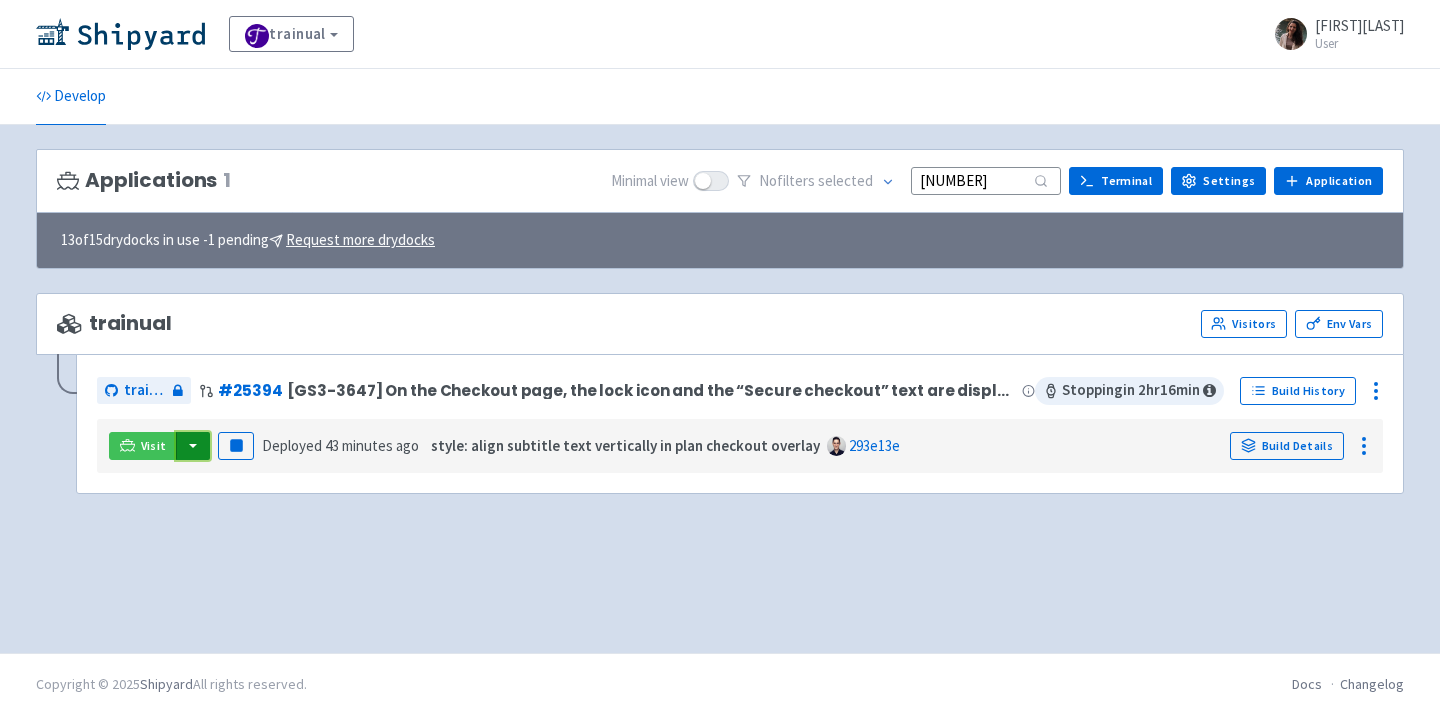 click at bounding box center (193, 446) 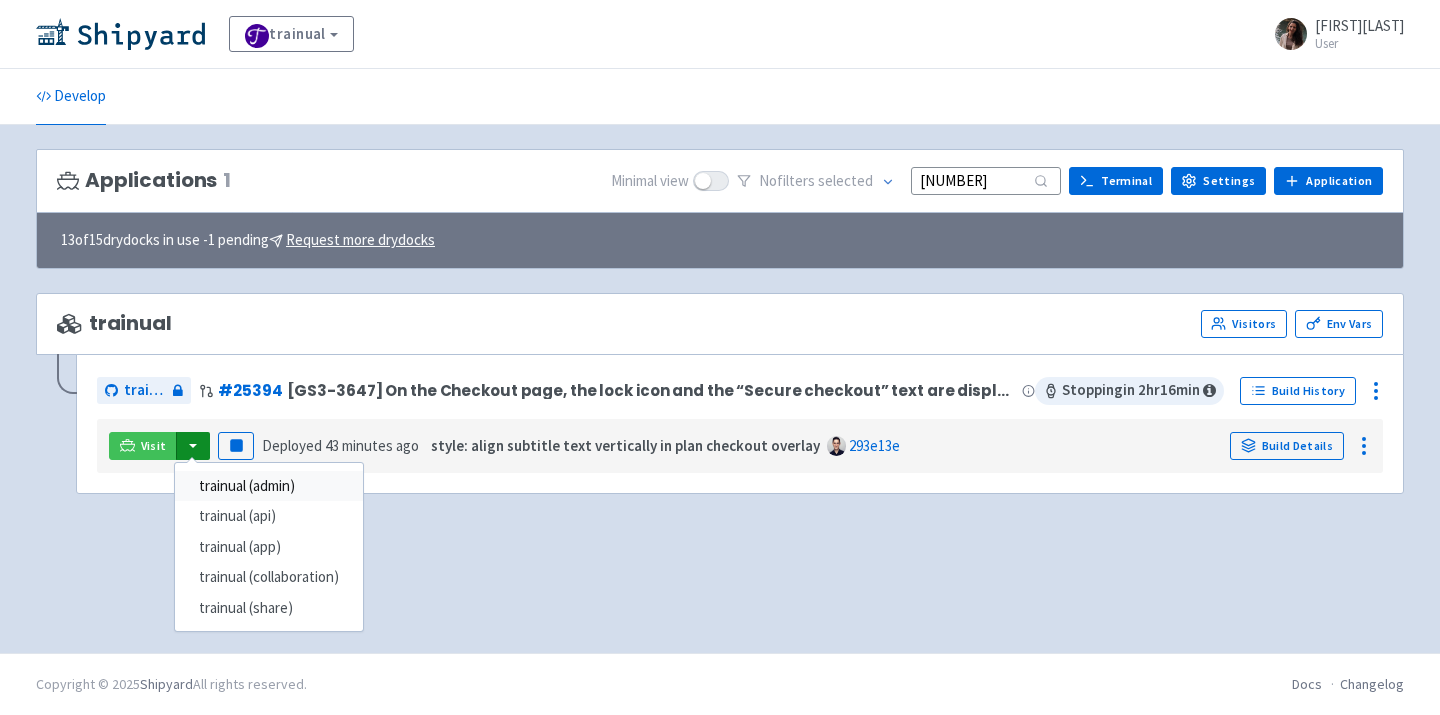 click on "trainual (admin)" at bounding box center [269, 486] 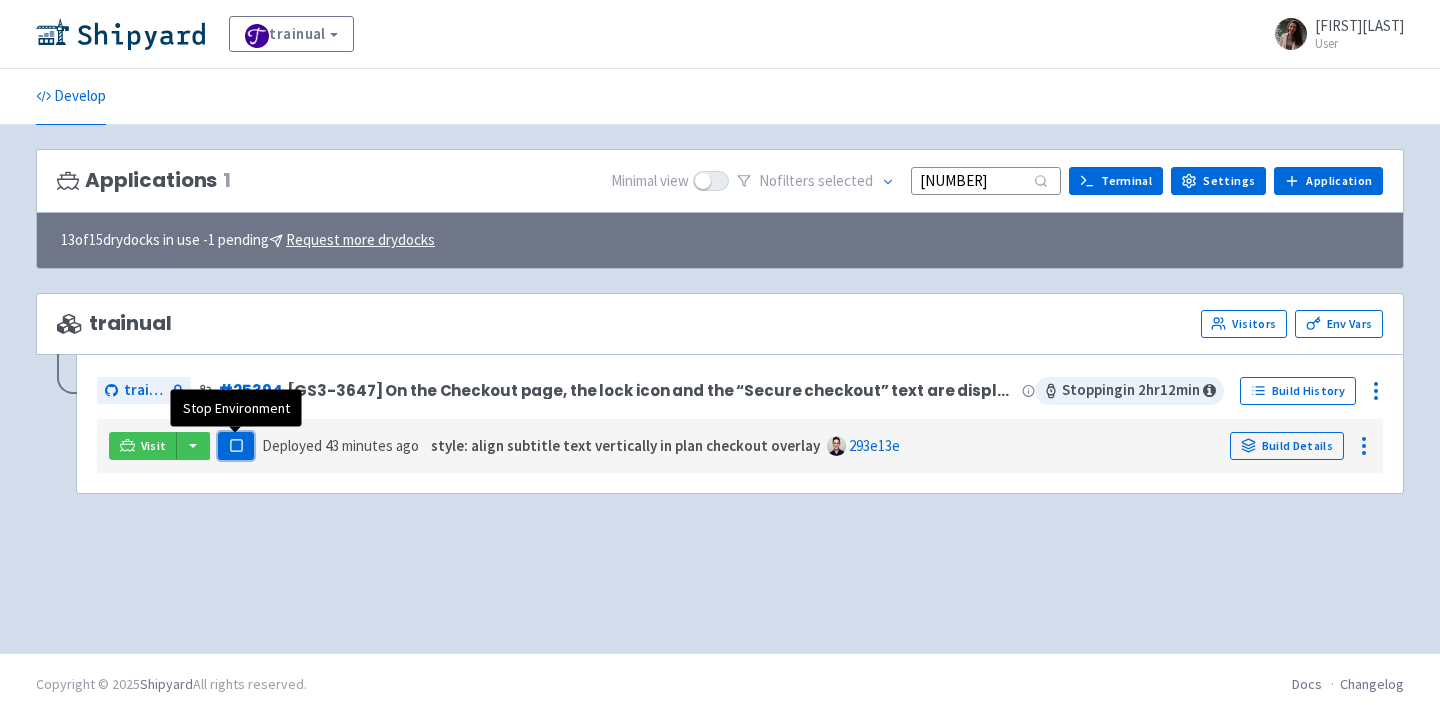 click 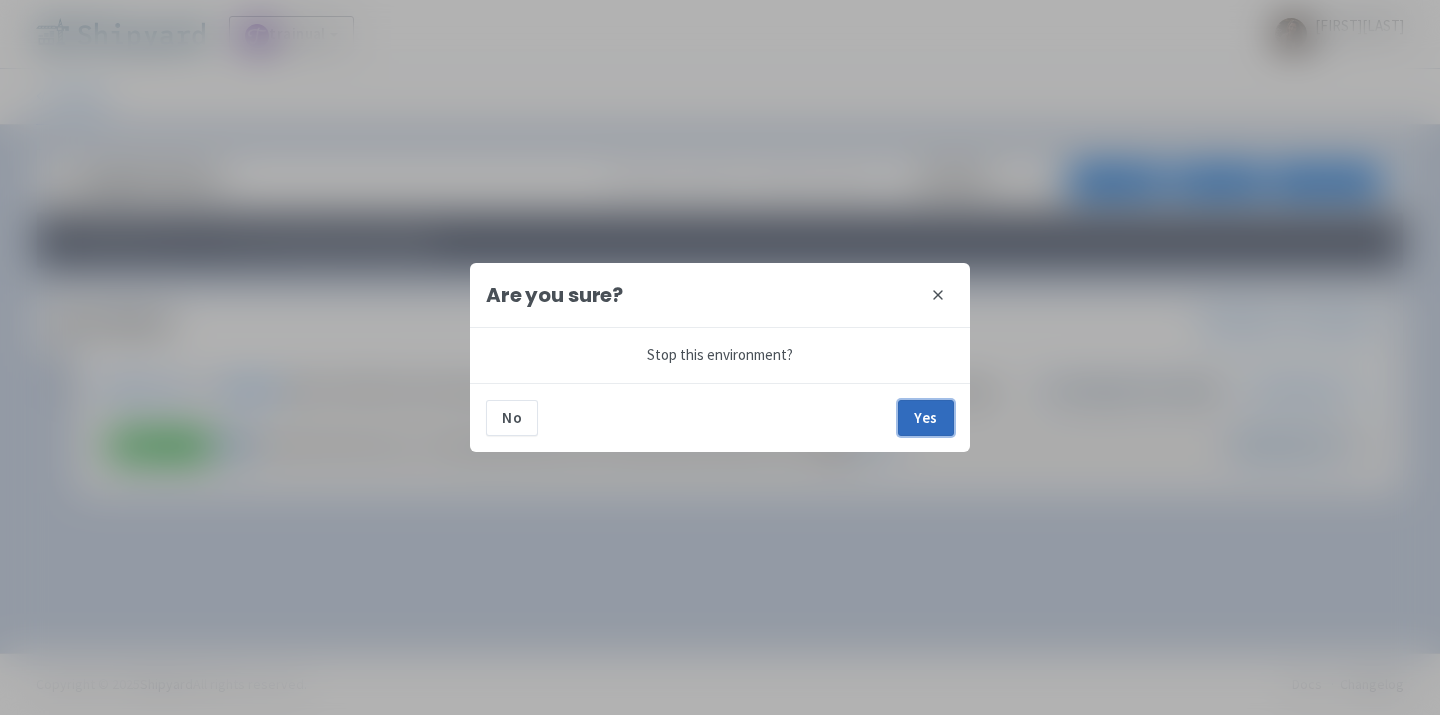 click on "Yes" at bounding box center (926, 418) 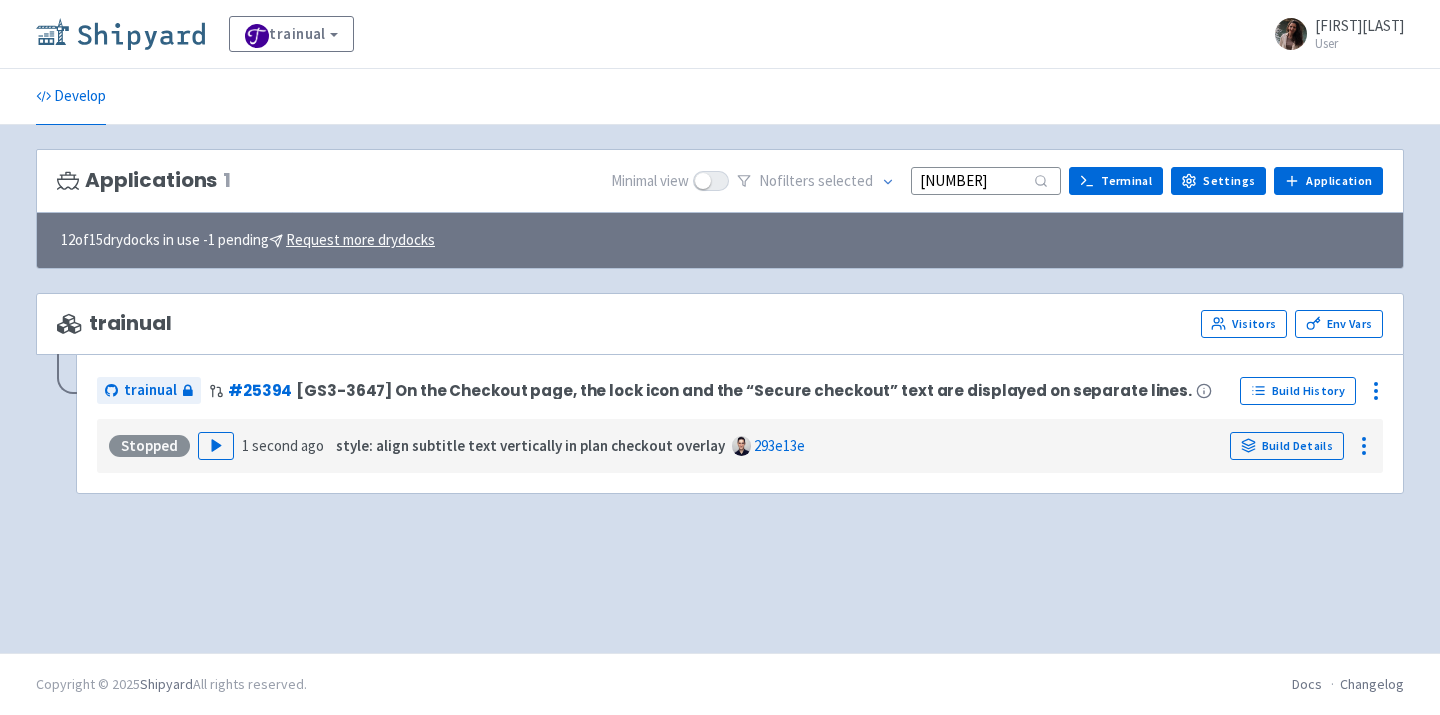 click at bounding box center (120, 34) 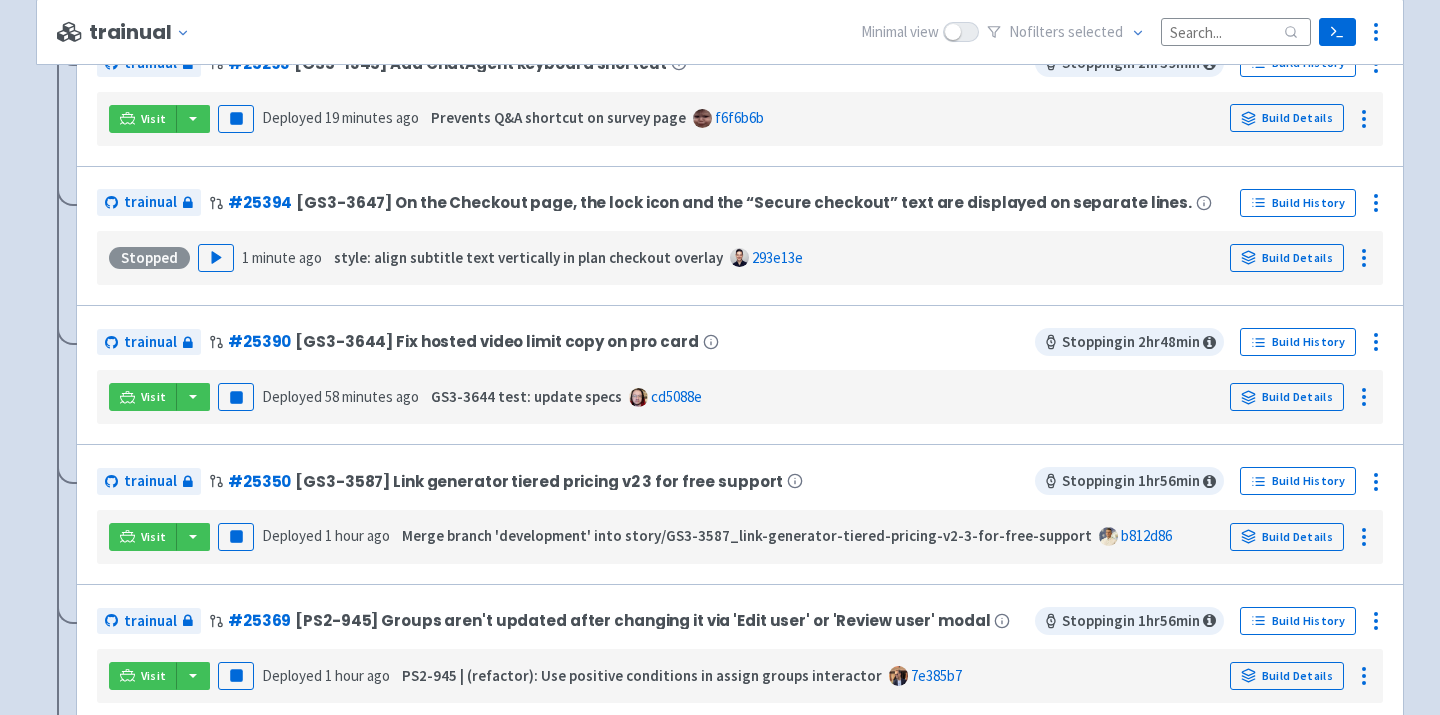 scroll, scrollTop: 792, scrollLeft: 0, axis: vertical 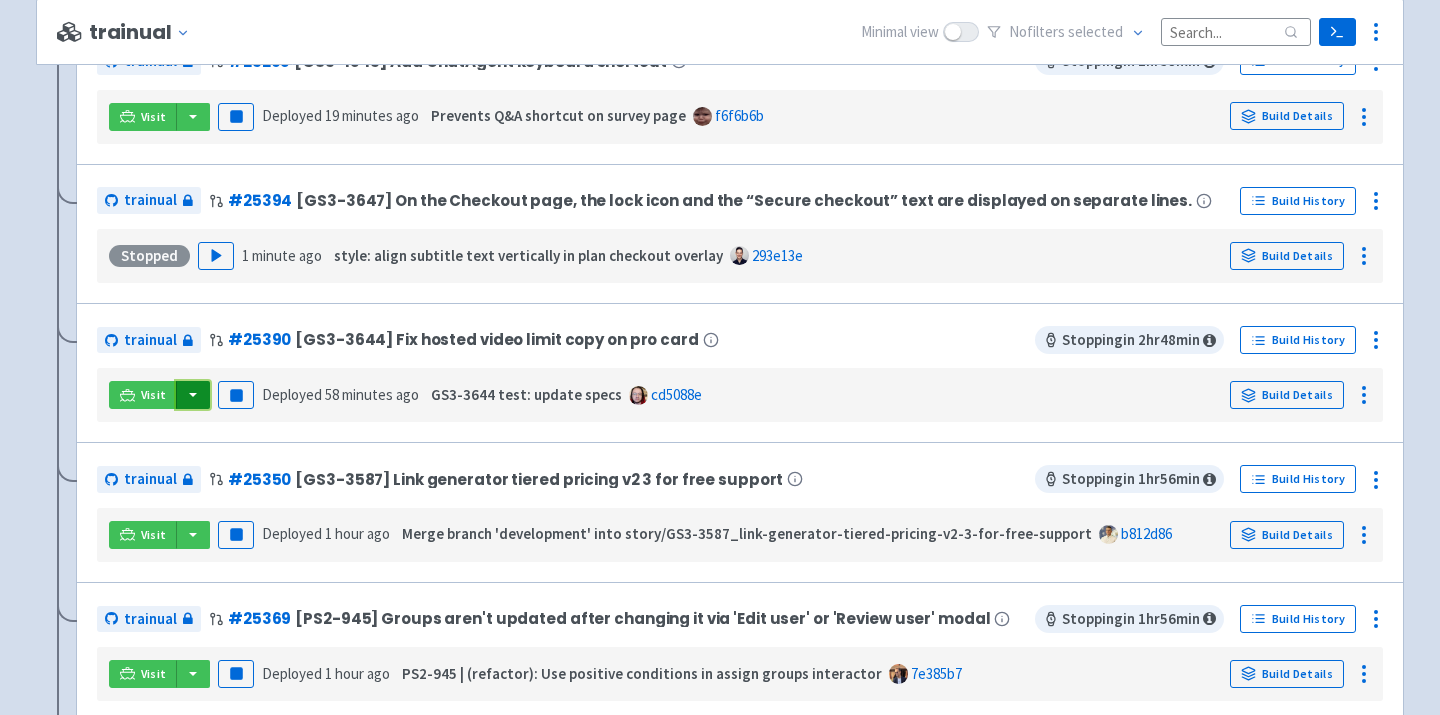 click at bounding box center (193, 395) 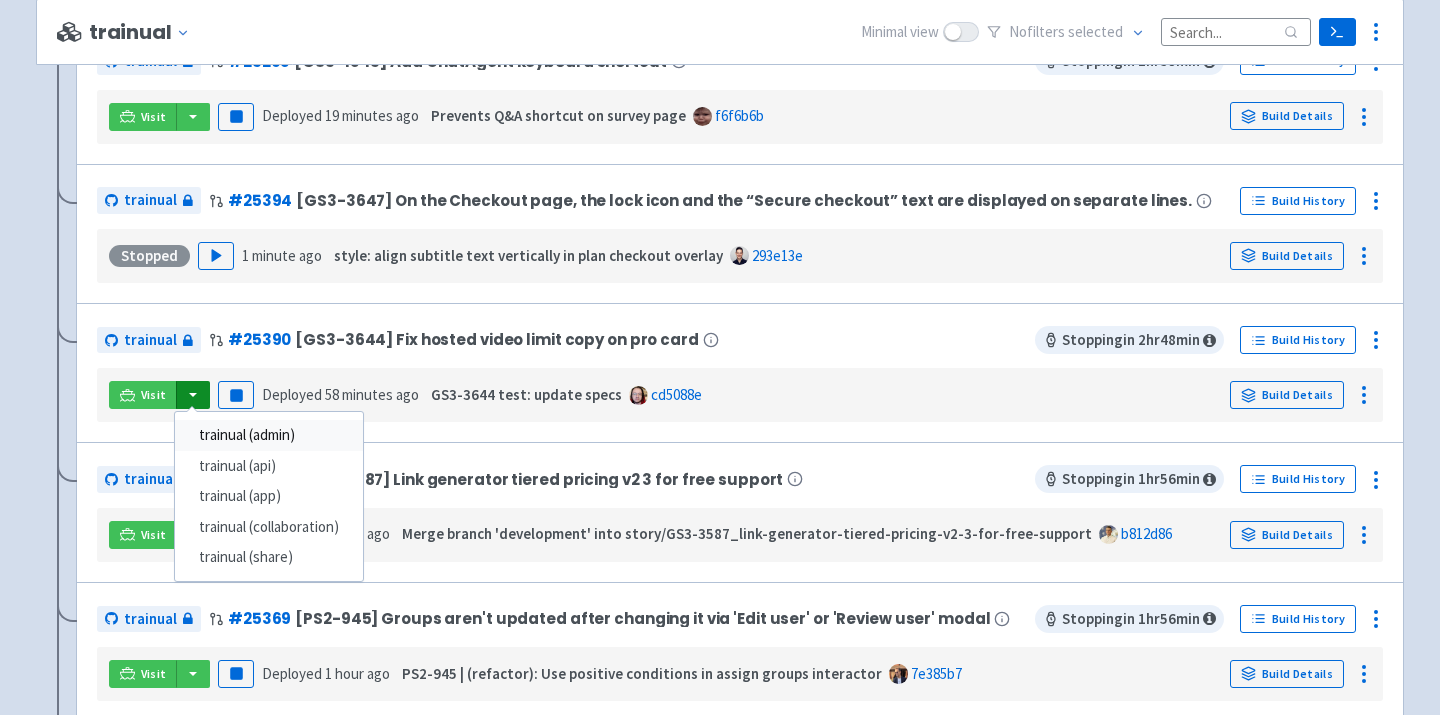 click on "trainual (admin)" at bounding box center (269, 435) 